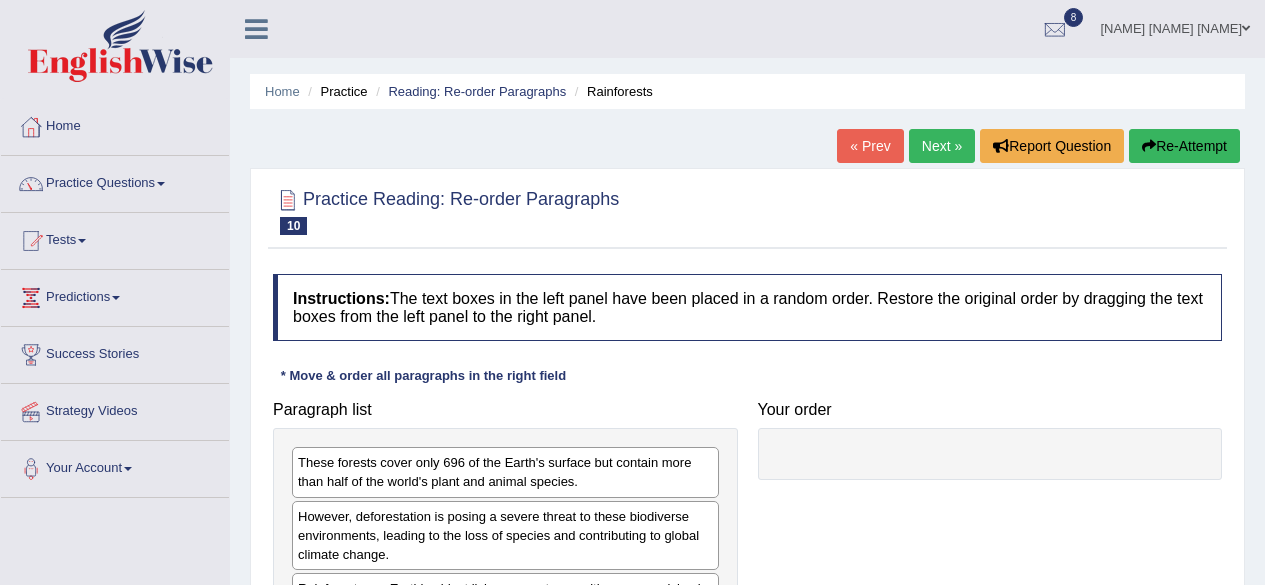 scroll, scrollTop: 260, scrollLeft: 0, axis: vertical 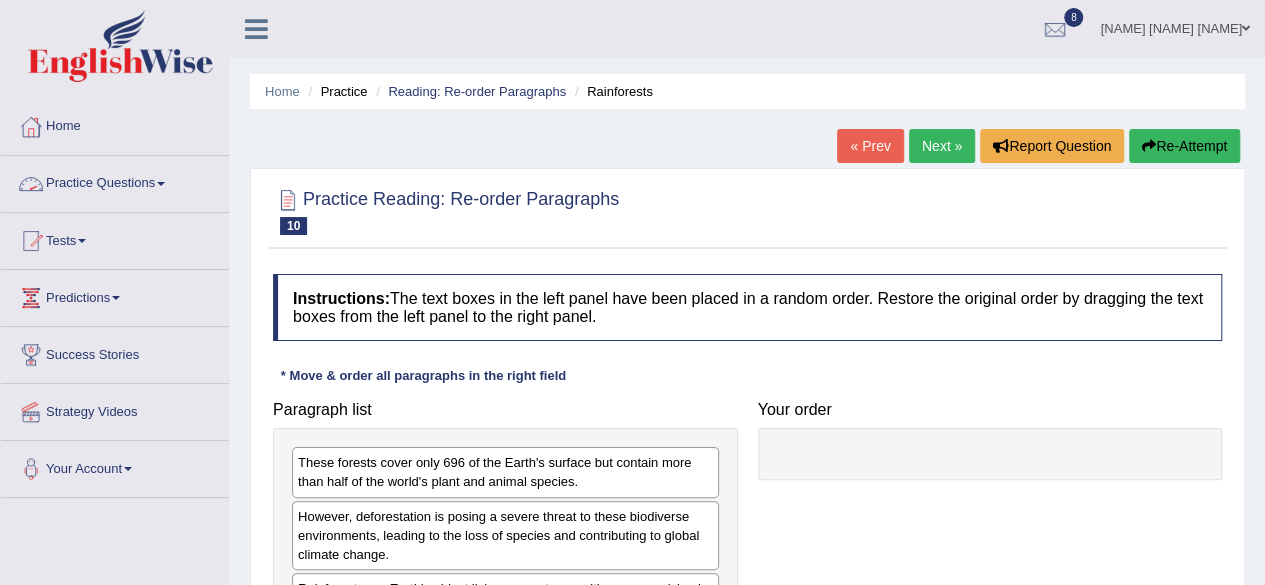 click at bounding box center (161, 184) 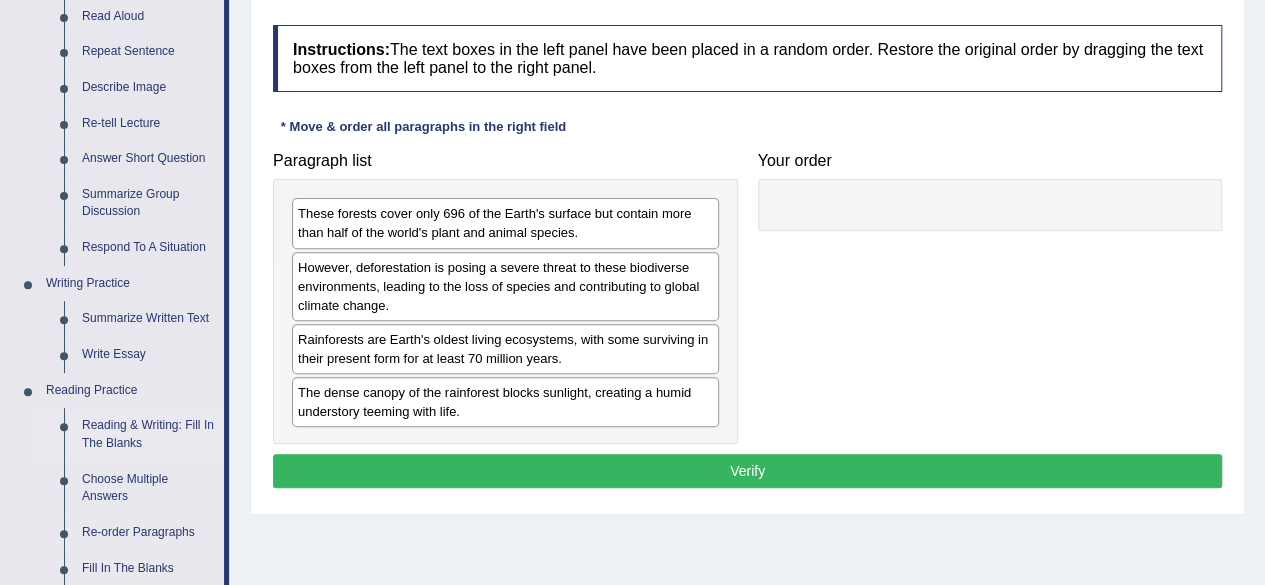 scroll, scrollTop: 300, scrollLeft: 0, axis: vertical 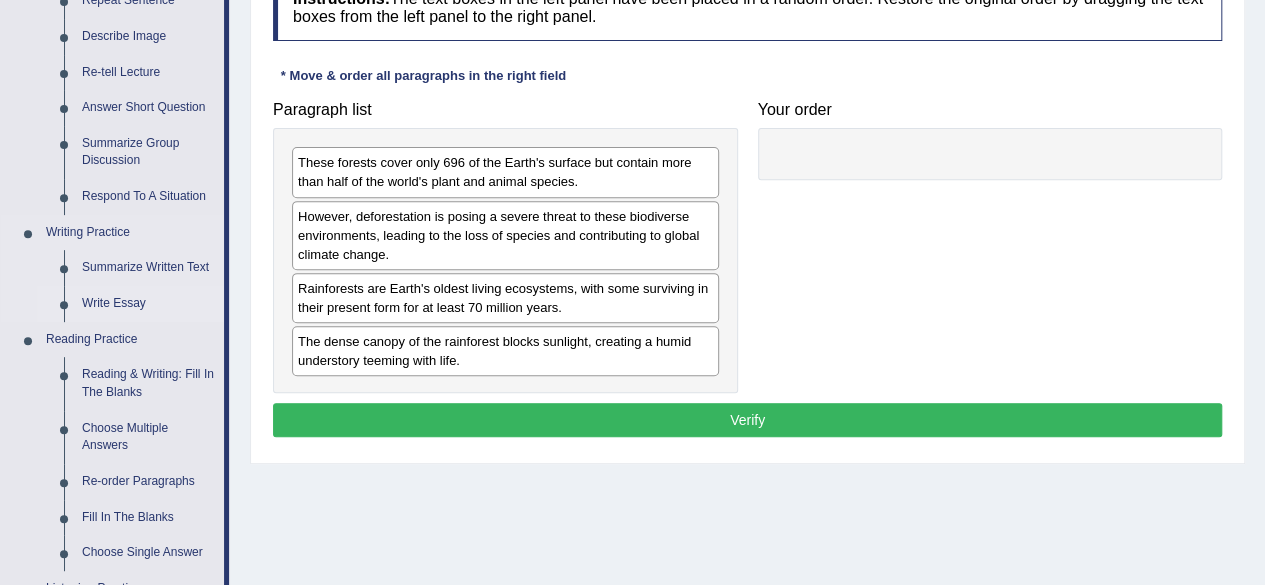 click on "Write Essay" at bounding box center (148, 304) 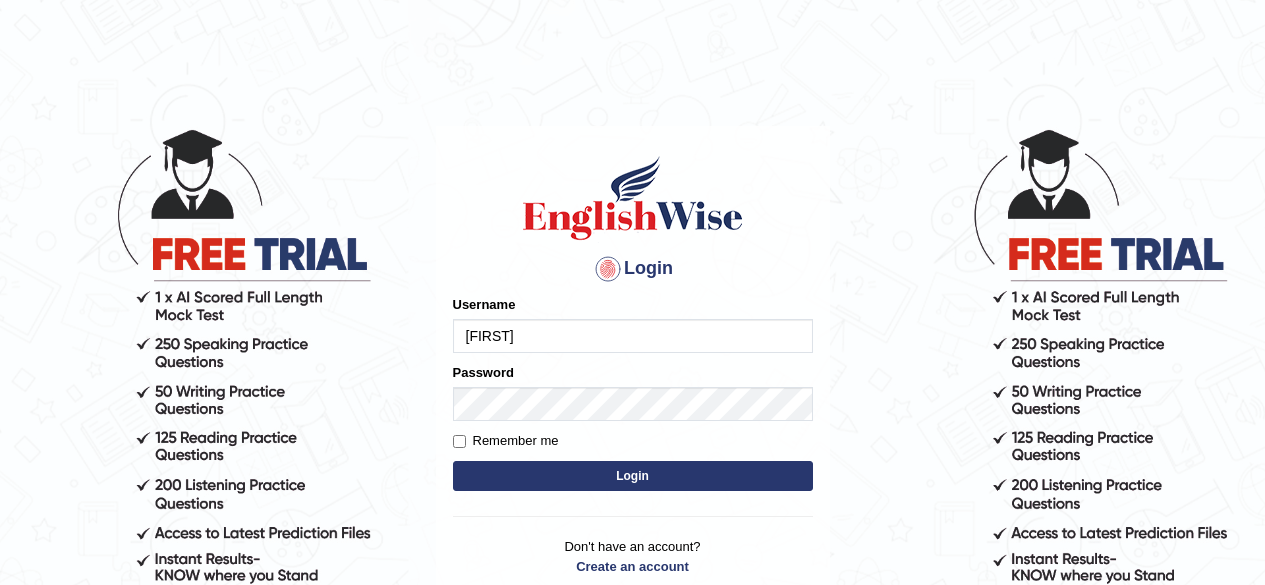 scroll, scrollTop: 0, scrollLeft: 0, axis: both 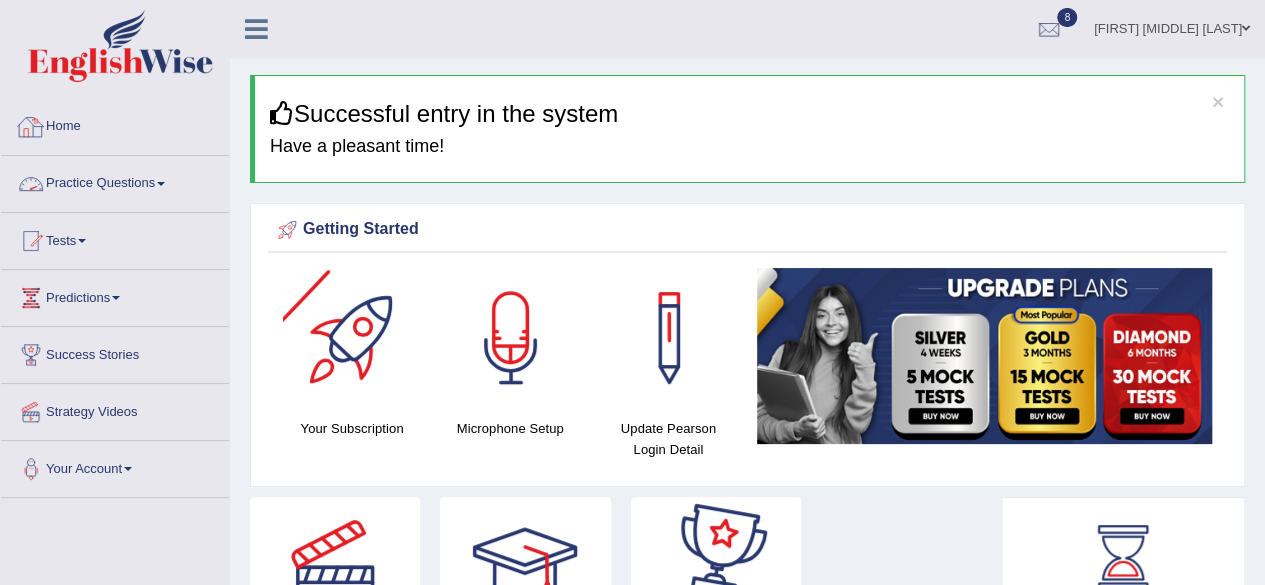 click on "Practice Questions" at bounding box center [115, 181] 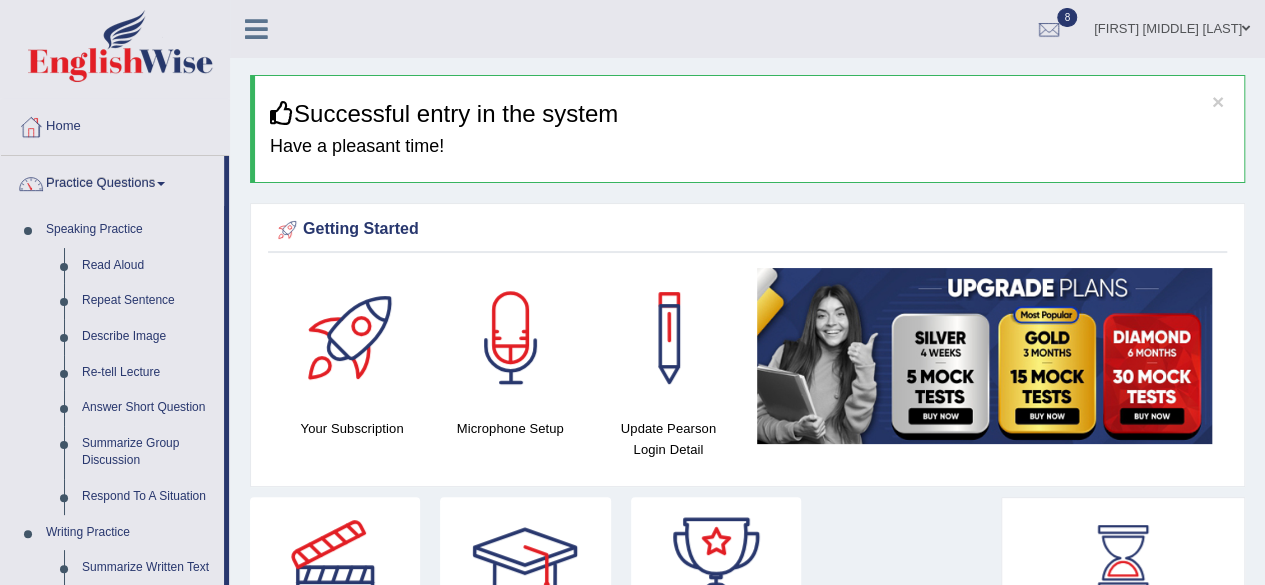 scroll, scrollTop: 300, scrollLeft: 0, axis: vertical 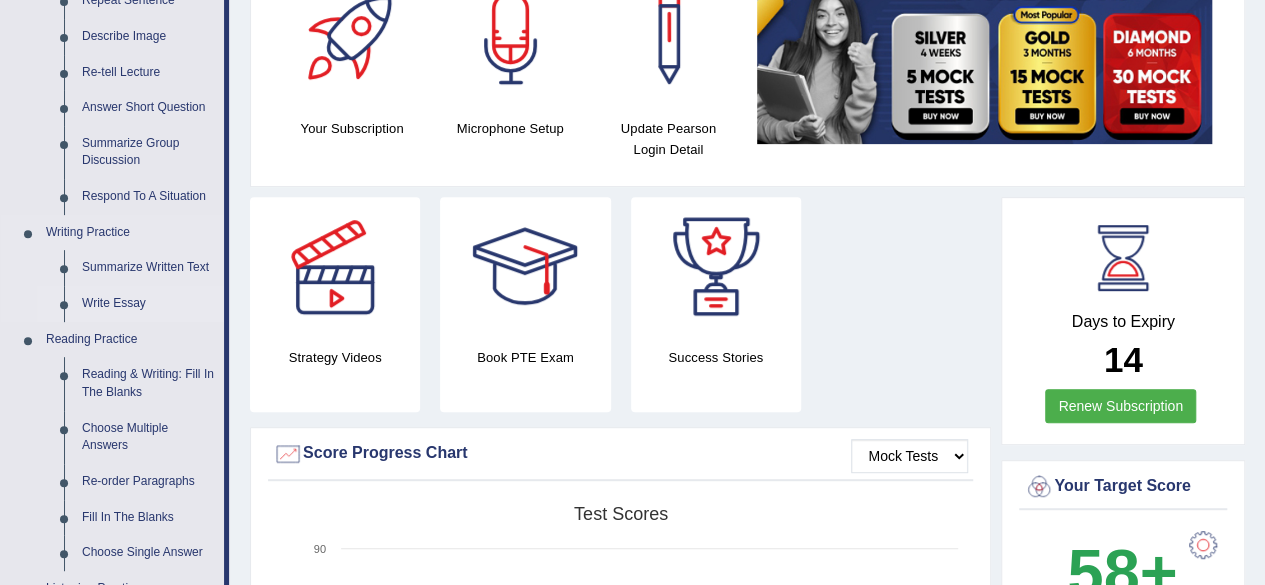 click on "Write Essay" at bounding box center (148, 304) 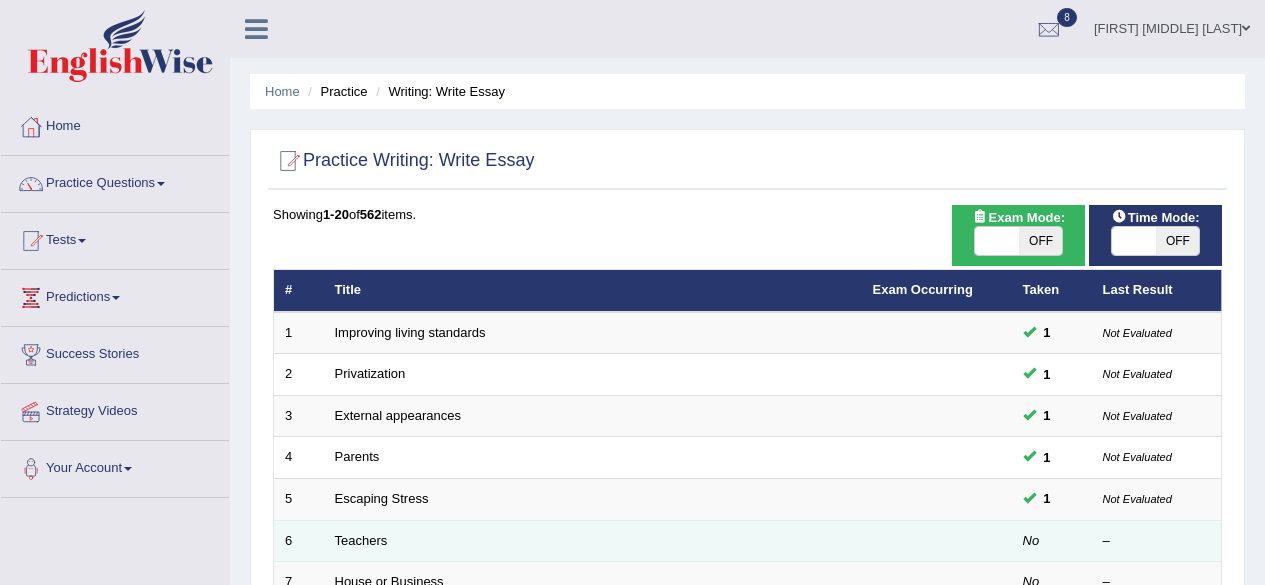 scroll, scrollTop: 200, scrollLeft: 0, axis: vertical 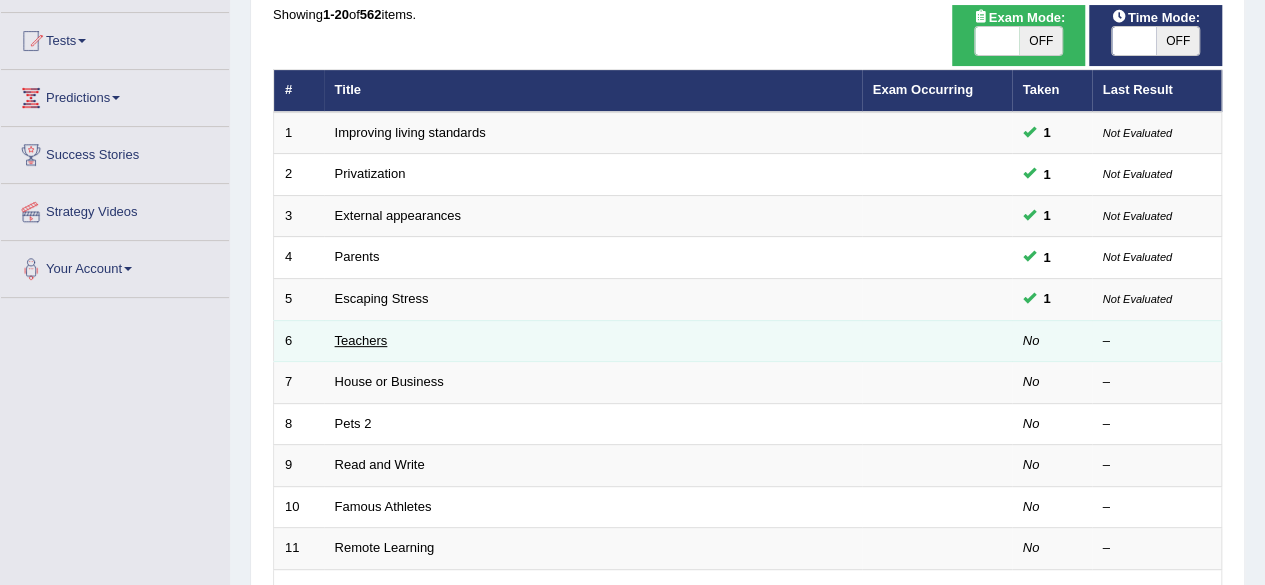 click on "Teachers" at bounding box center [361, 340] 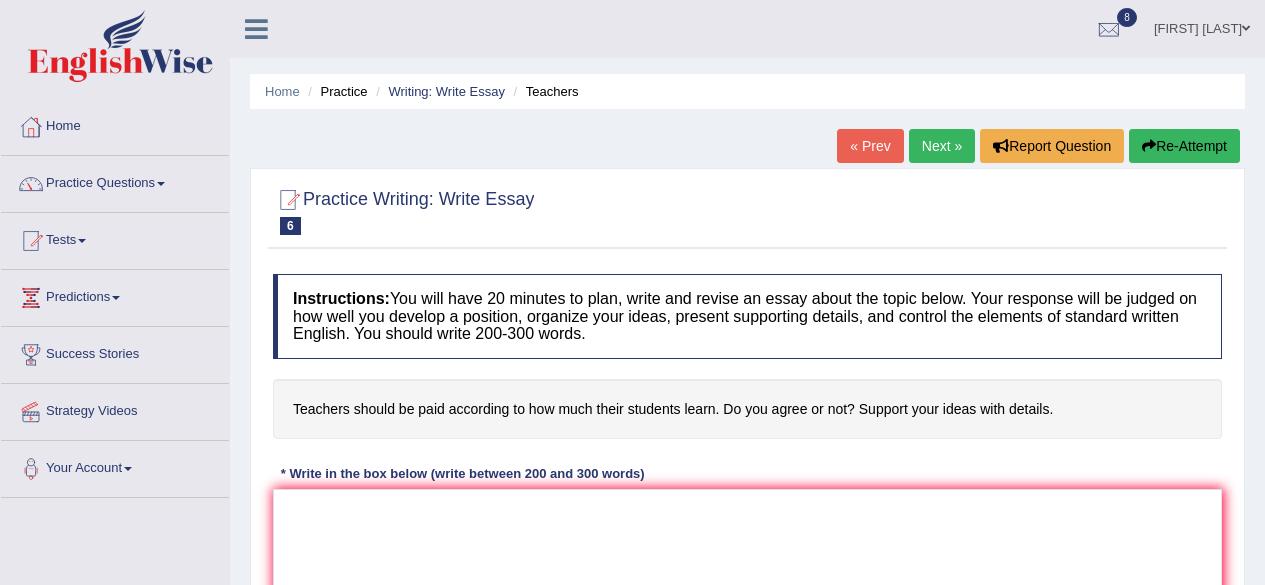 scroll, scrollTop: 200, scrollLeft: 0, axis: vertical 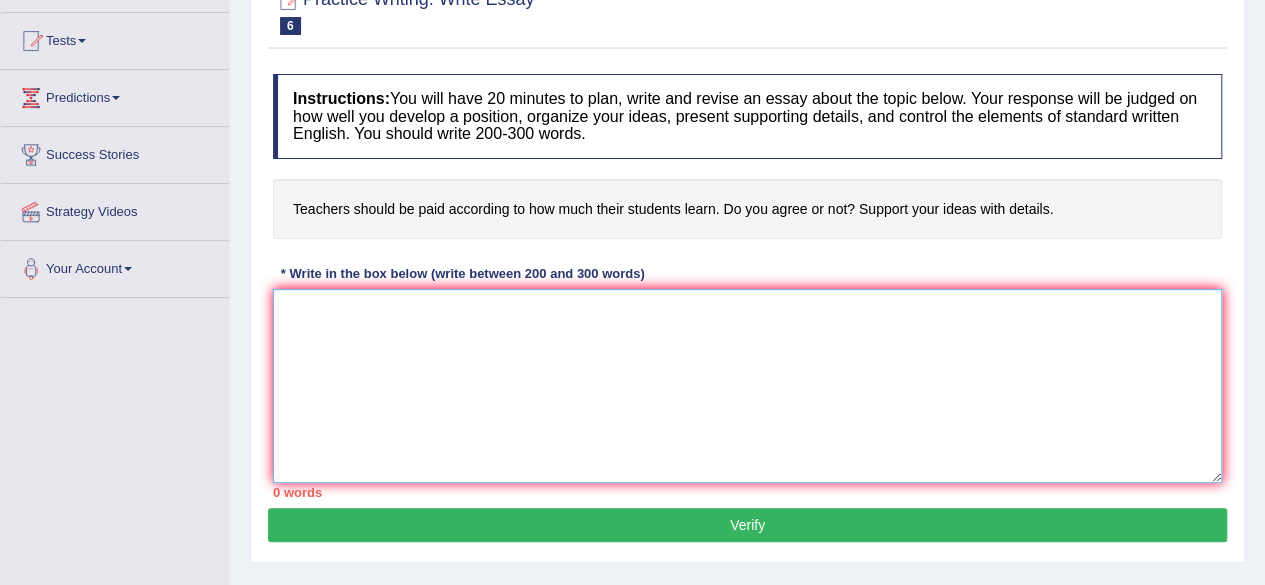 click at bounding box center [747, 386] 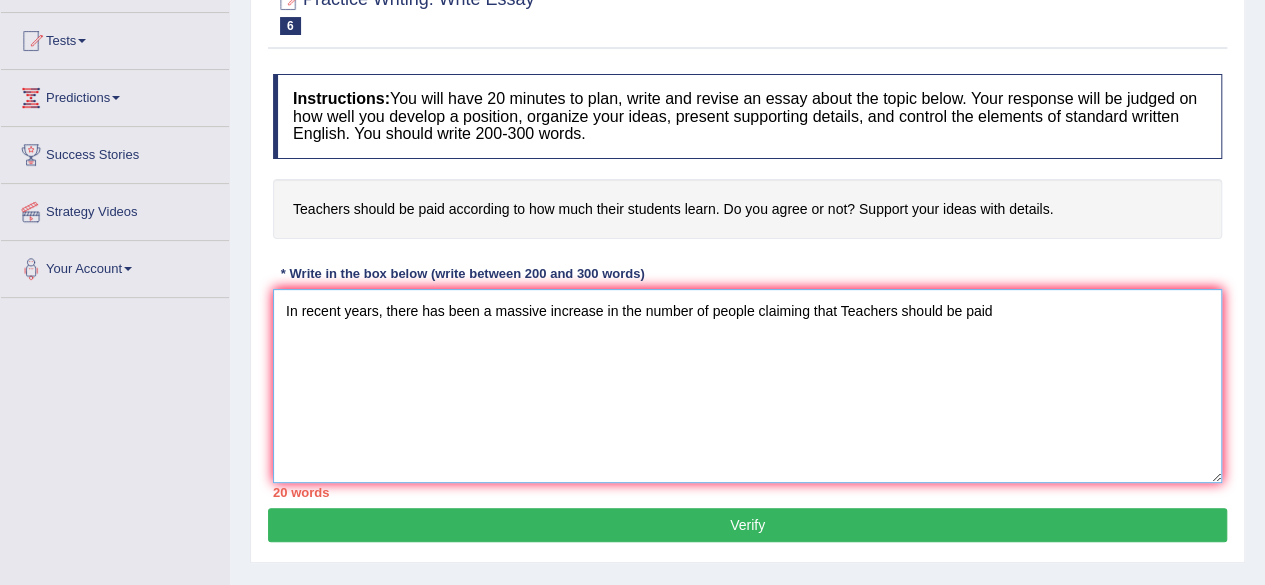click on "In recent years, there has been a massive increase in the number of people claiming that Teachers should be paid" at bounding box center (747, 386) 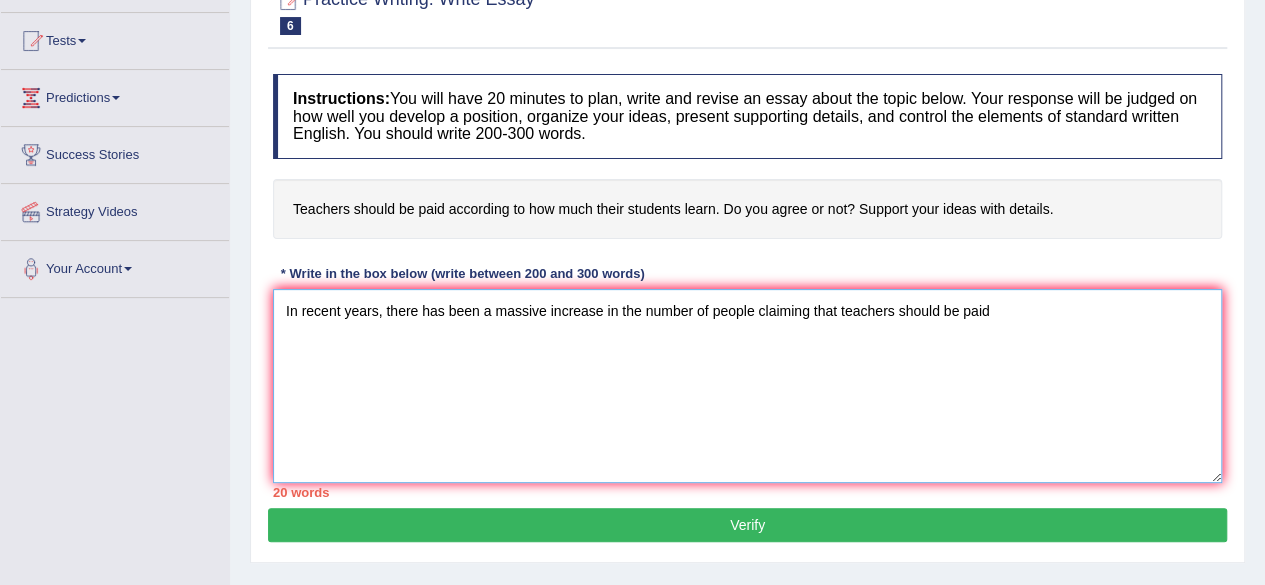 click on "In recent years, there has been a massive increase in the number of people claiming that teachers should be paid" at bounding box center [747, 386] 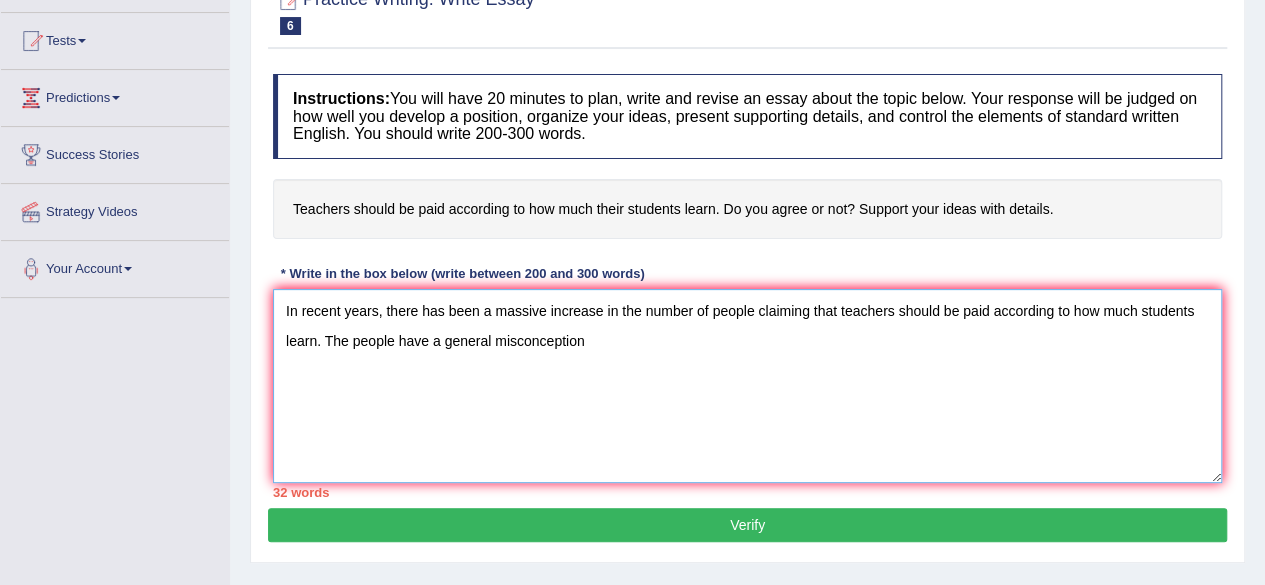 click on "In recent years, there has been a massive increase in the number of people claiming that teachers should be paid according to how much students learn. The people have a general misconception" at bounding box center [747, 386] 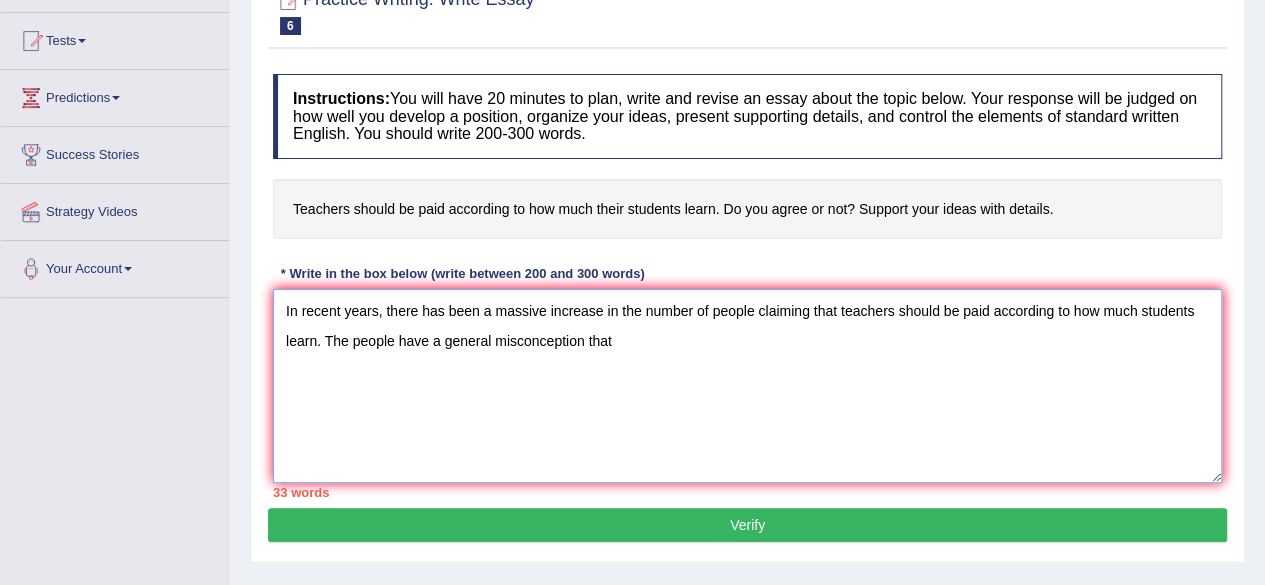 drag, startPoint x: 838, startPoint y: 311, endPoint x: 317, endPoint y: 349, distance: 522.384 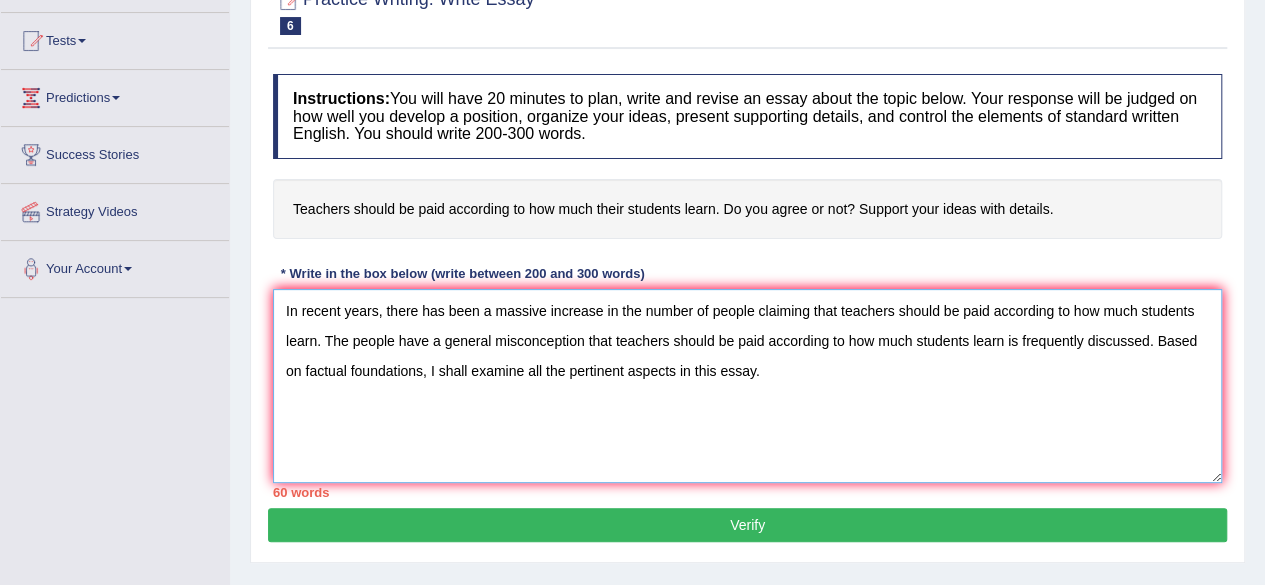 click on "In recent years, there has been a massive increase in the number of people claiming that teachers should be paid according to how much students learn. The people have a general misconception that teachers should be paid according to how much students learn is frequently discussed. Based on factual foundations, I shall examine all the pertinent aspects in this essay." at bounding box center [747, 386] 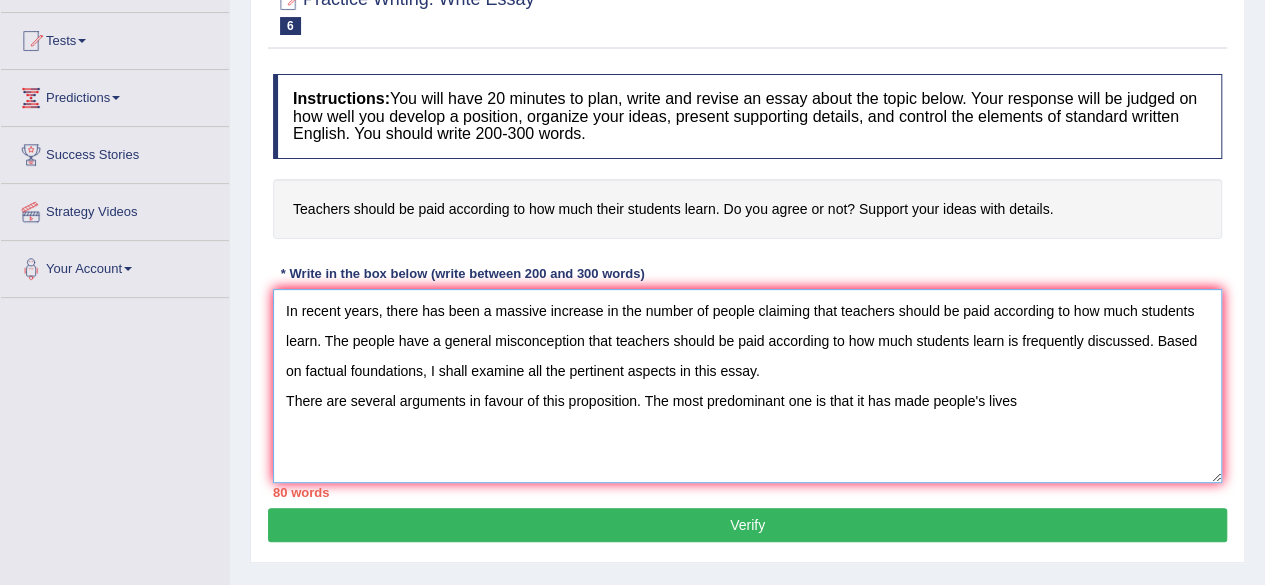 click on "In recent years, there has been a massive increase in the number of people claiming that teachers should be paid according to how much students learn. The people have a general misconception that teachers should be paid according to how much students learn is frequently discussed. Based on factual foundations, I shall examine all the pertinent aspects in this essay.
There are several arguments in favour of this proposition. The most predominant one is that it has made people's lives" at bounding box center [747, 386] 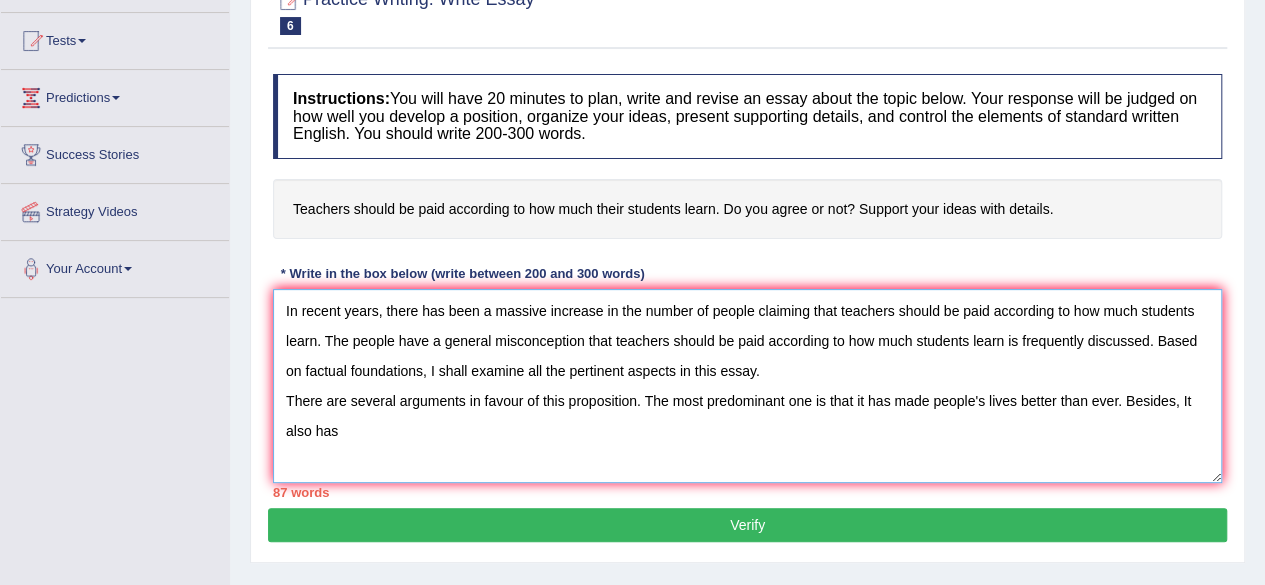 click on "In recent years, there has been a massive increase in the number of people claiming that teachers should be paid according to how much students learn. The people have a general misconception that teachers should be paid according to how much students learn is frequently discussed. Based on factual foundations, I shall examine all the pertinent aspects in this essay.
There are several arguments in favour of this proposition. The most predominant one is that it has made people's lives better than ever. Besides, It also has" at bounding box center (747, 386) 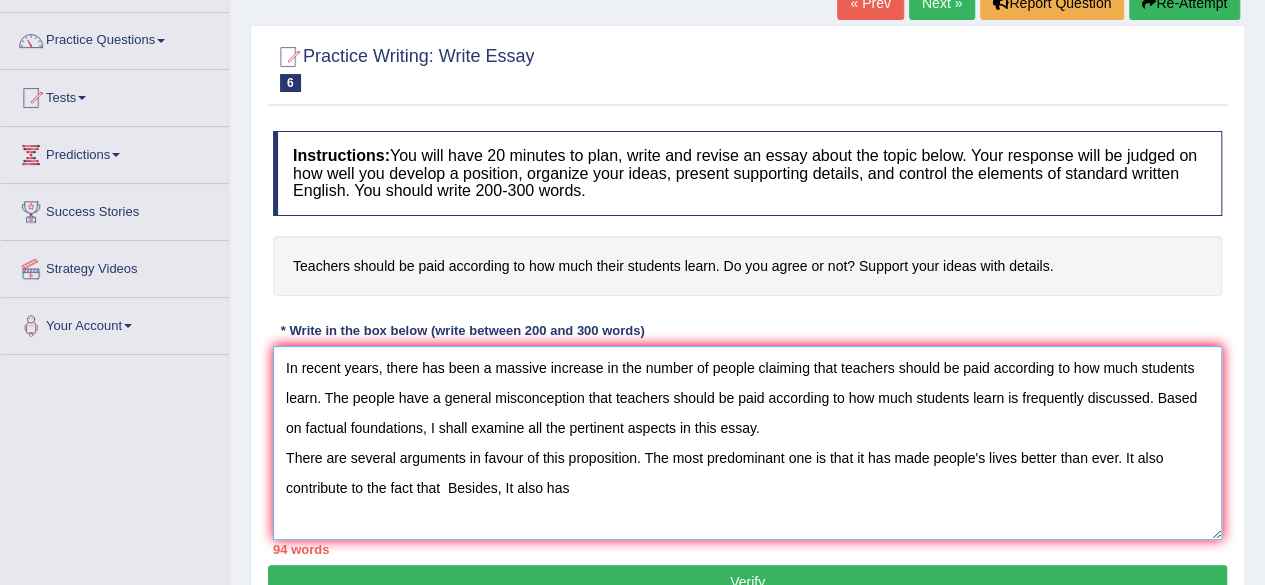scroll, scrollTop: 100, scrollLeft: 0, axis: vertical 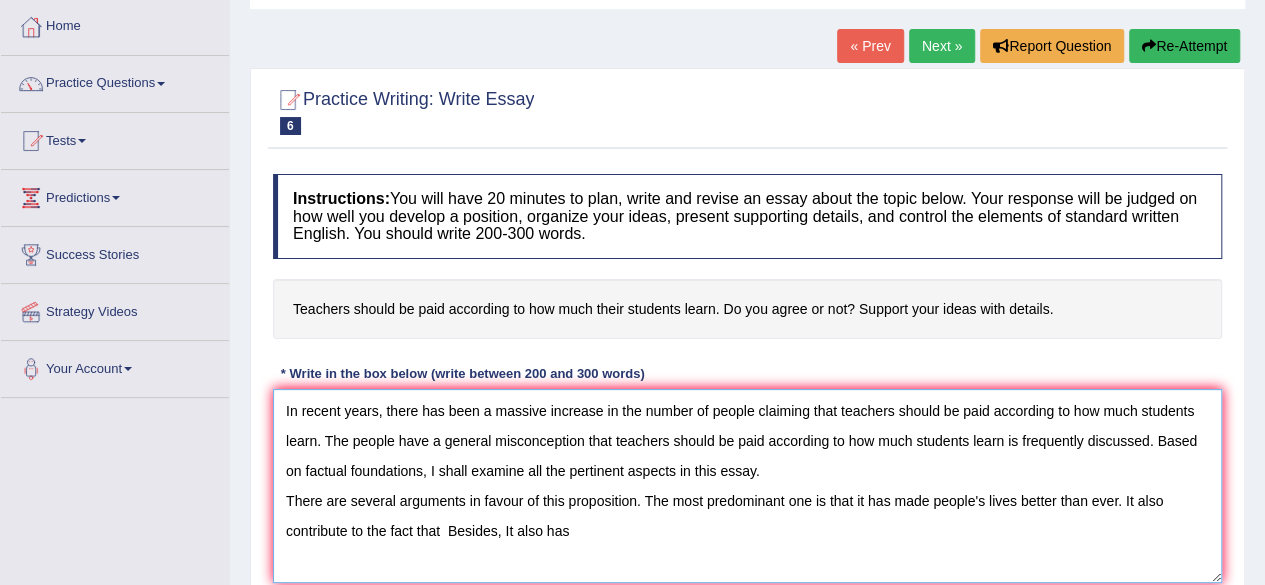 drag, startPoint x: 838, startPoint y: 405, endPoint x: 316, endPoint y: 435, distance: 522.8613 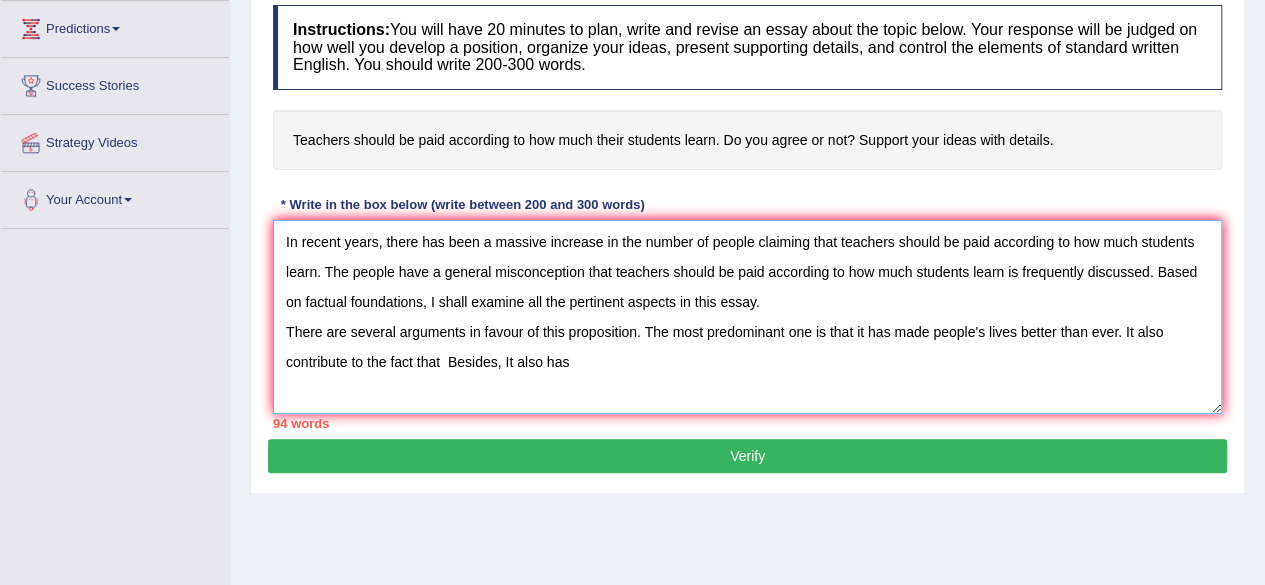 scroll, scrollTop: 300, scrollLeft: 0, axis: vertical 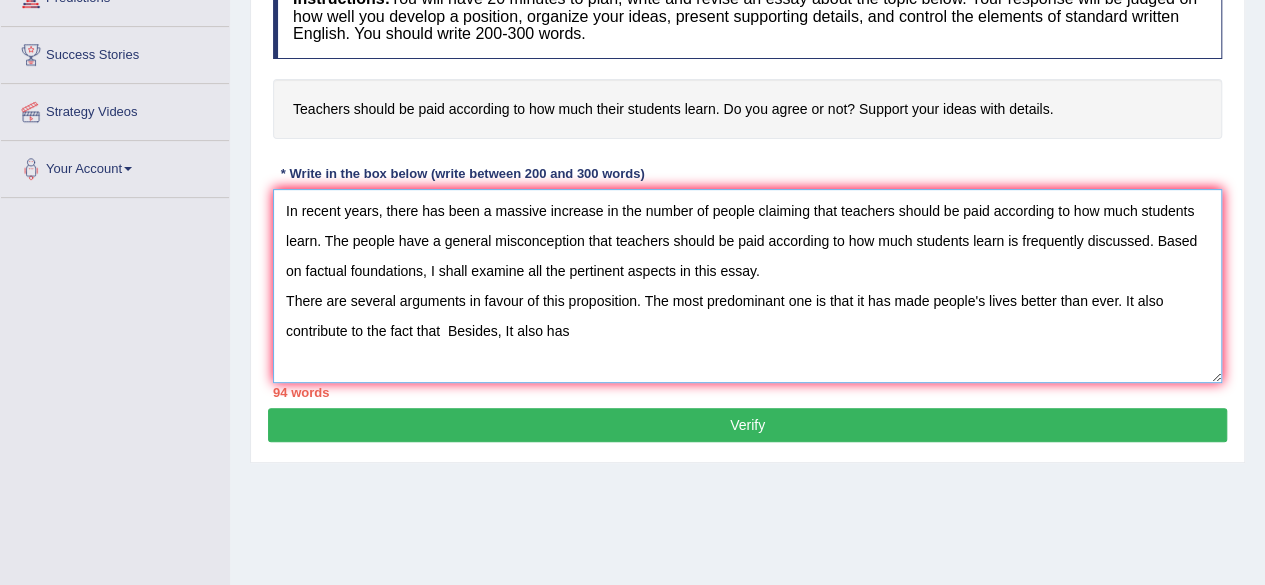 click on "In recent years, there has been a massive increase in the number of people claiming that teachers should be paid according to how much students learn. The people have a general misconception that teachers should be paid according to how much students learn is frequently discussed. Based on factual foundations, I shall examine all the pertinent aspects in this essay.
There are several arguments in favour of this proposition. The most predominant one is that it has made people's lives better than ever. It also contribute to the fact that  Besides, It also has" at bounding box center (747, 286) 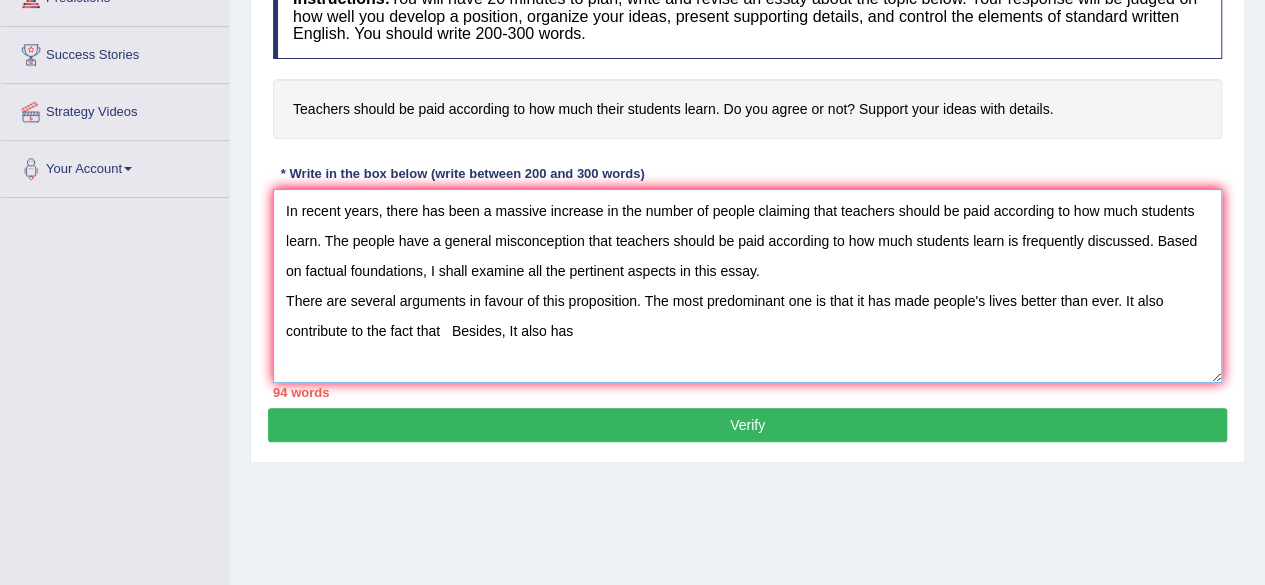 paste on "teachers should be paid according to how much students learn" 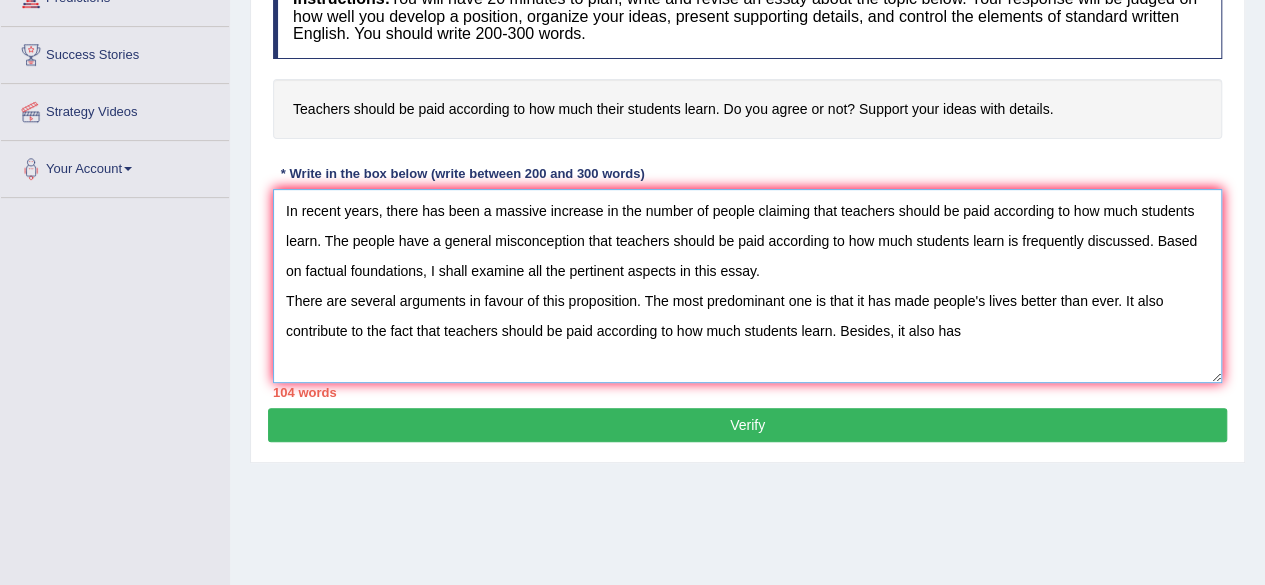 click on "In recent years, there has been a massive increase in the number of people claiming that teachers should be paid according to how much students learn. The people have a general misconception that teachers should be paid according to how much students learn is frequently discussed. Based on factual foundations, I shall examine all the pertinent aspects in this essay.
There are several arguments in favour of this proposition. The most predominant one is that it has made people's lives better than ever. It also contribute to the fact that teachers should be paid according to how much students learn. Besides, it also has" at bounding box center (747, 286) 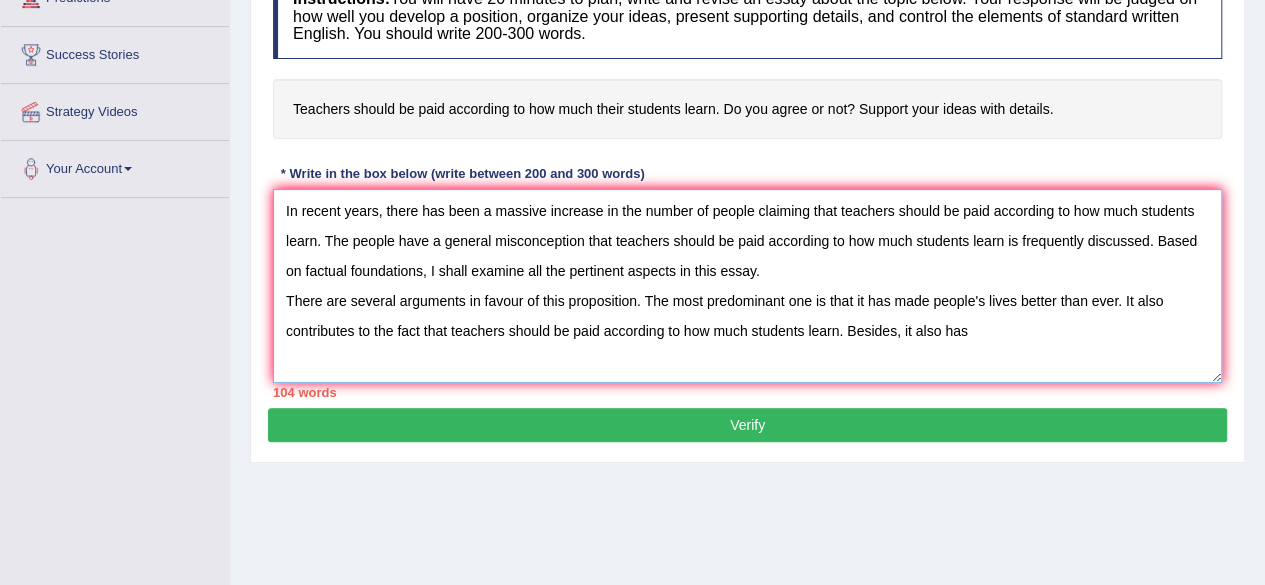 click on "In recent years, there has been a massive increase in the number of people claiming that teachers should be paid according to how much students learn. The people have a general misconception that teachers should be paid according to how much students learn is frequently discussed. Based on factual foundations, I shall examine all the pertinent aspects in this essay.
There are several arguments in favour of this proposition. The most predominant one is that it has made people's lives better than ever. It also contributes to the fact that teachers should be paid according to how much students learn. Besides, it also has" at bounding box center (747, 286) 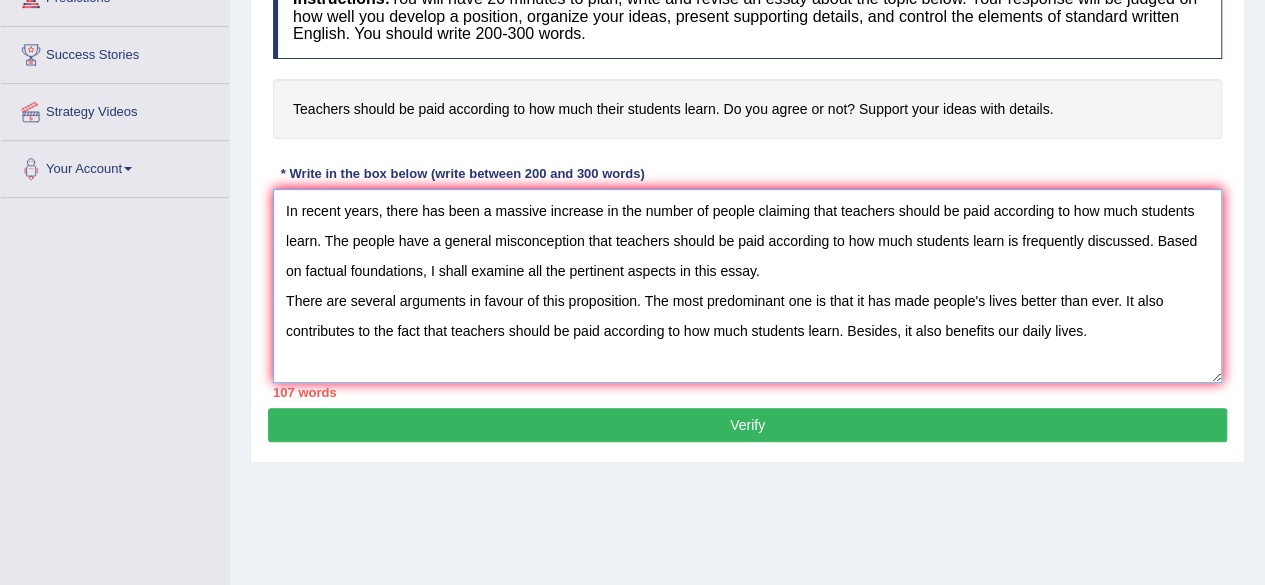 click on "In recent years, there has been a massive increase in the number of people claiming that teachers should be paid according to how much students learn. The people have a general misconception that teachers should be paid according to how much students learn is frequently discussed. Based on factual foundations, I shall examine all the pertinent aspects in this essay.
There are several arguments in favour of this proposition. The most predominant one is that it has made people's lives better than ever. It also contributes to the fact that teachers should be paid according to how much students learn. Besides, it also benefits our daily lives." at bounding box center [747, 286] 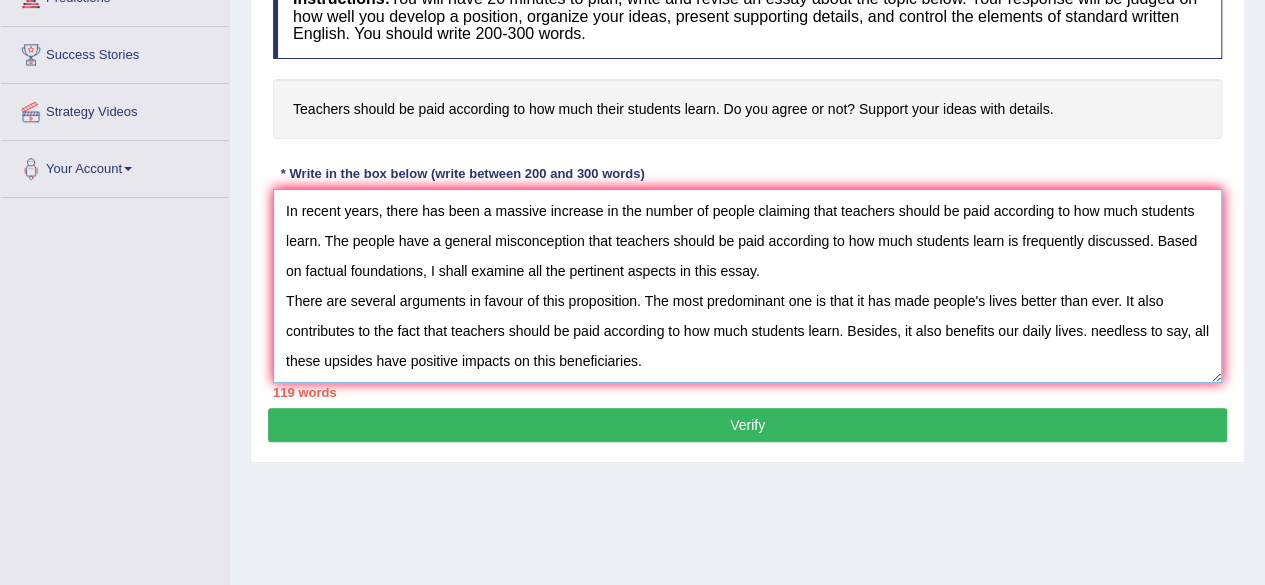 scroll, scrollTop: 17, scrollLeft: 0, axis: vertical 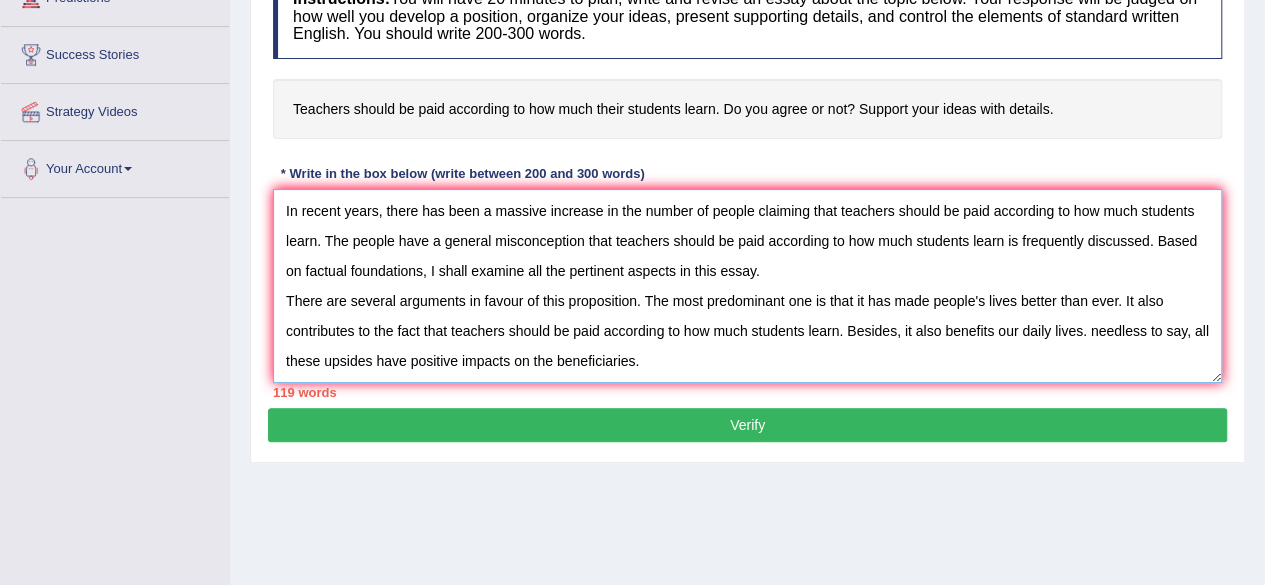 click on "In recent years, there has been a massive increase in the number of people claiming that teachers should be paid according to how much students learn. The people have a general misconception that teachers should be paid according to how much students learn is frequently discussed. Based on factual foundations, I shall examine all the pertinent aspects in this essay.
There are several arguments in favour of this proposition. The most predominant one is that it has made people's lives better than ever. It also contributes to the fact that teachers should be paid according to how much students learn. Besides, it also benefits our daily lives. needless to say, all these upsides have positive impacts on the beneficiaries." at bounding box center [747, 286] 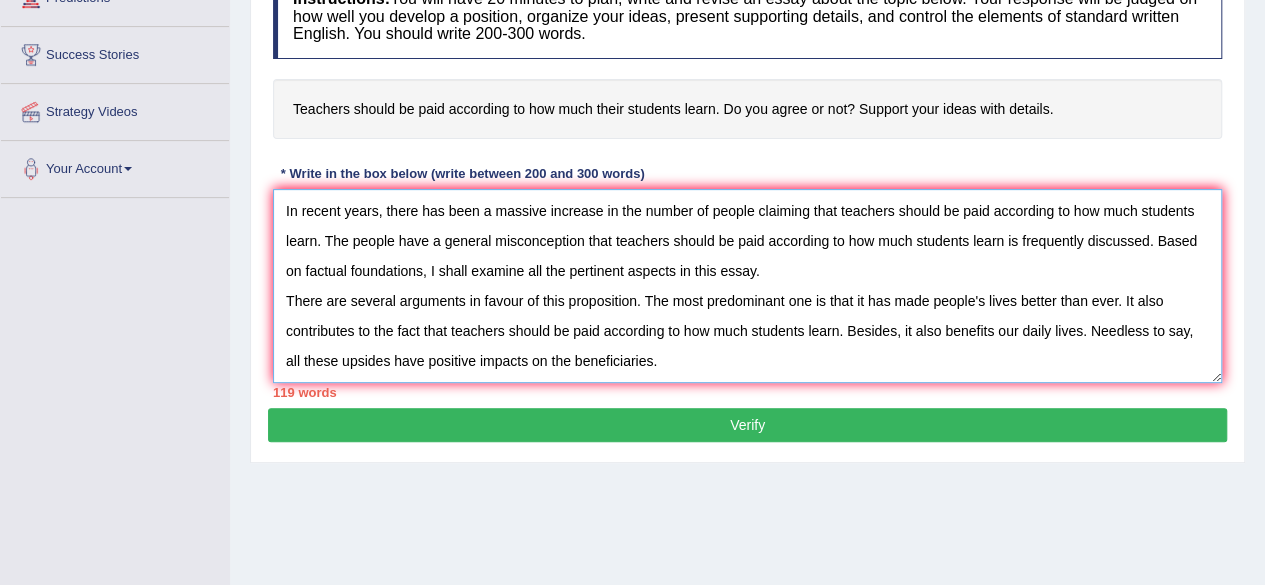 click on "In recent years, there has been a massive increase in the number of people claiming that teachers should be paid according to how much students learn. The people have a general misconception that teachers should be paid according to how much students learn is frequently discussed. Based on factual foundations, I shall examine all the pertinent aspects in this essay.
There are several arguments in favour of this proposition. The most predominant one is that it has made people's lives better than ever. It also contributes to the fact that teachers should be paid according to how much students learn. Besides, it also benefits our daily lives. Needless to say, all these upsides have positive impacts on the beneficiaries." at bounding box center [747, 286] 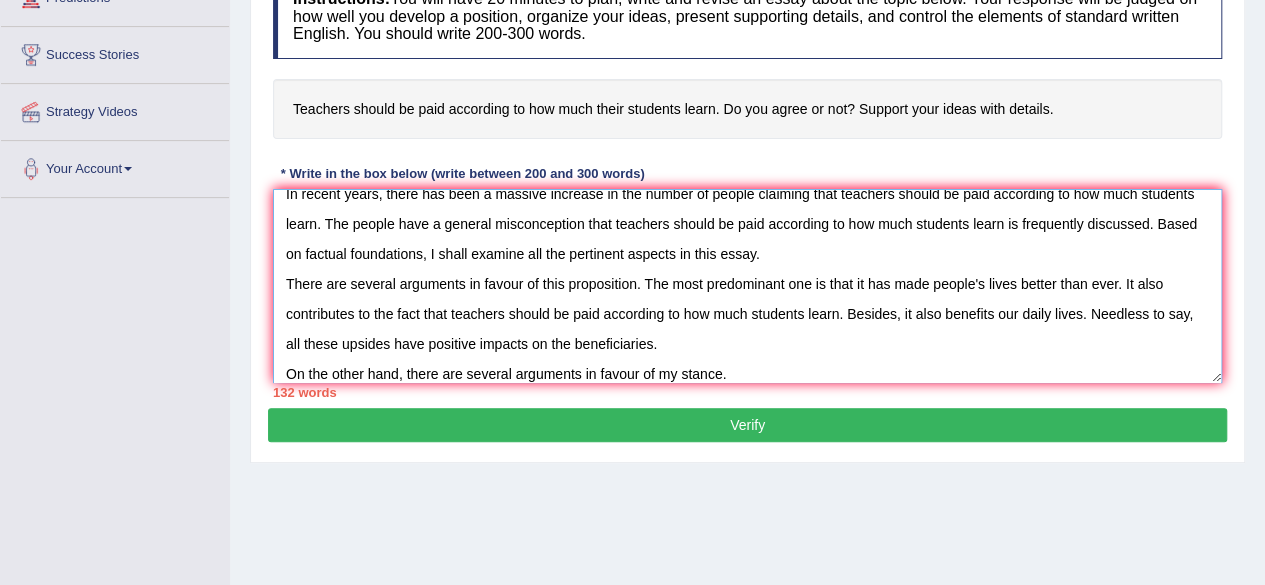 click on "In recent years, there has been a massive increase in the number of people claiming that teachers should be paid according to how much students learn. The people have a general misconception that teachers should be paid according to how much students learn is frequently discussed. Based on factual foundations, I shall examine all the pertinent aspects in this essay.
There are several arguments in favour of this proposition. The most predominant one is that it has made people's lives better than ever. It also contributes to the fact that teachers should be paid according to how much students learn. Besides, it also benefits our daily lives. Needless to say, all these upsides have positive impacts on the beneficiaries.
On the other hand, there are several arguments in favour of my stance." at bounding box center (747, 286) 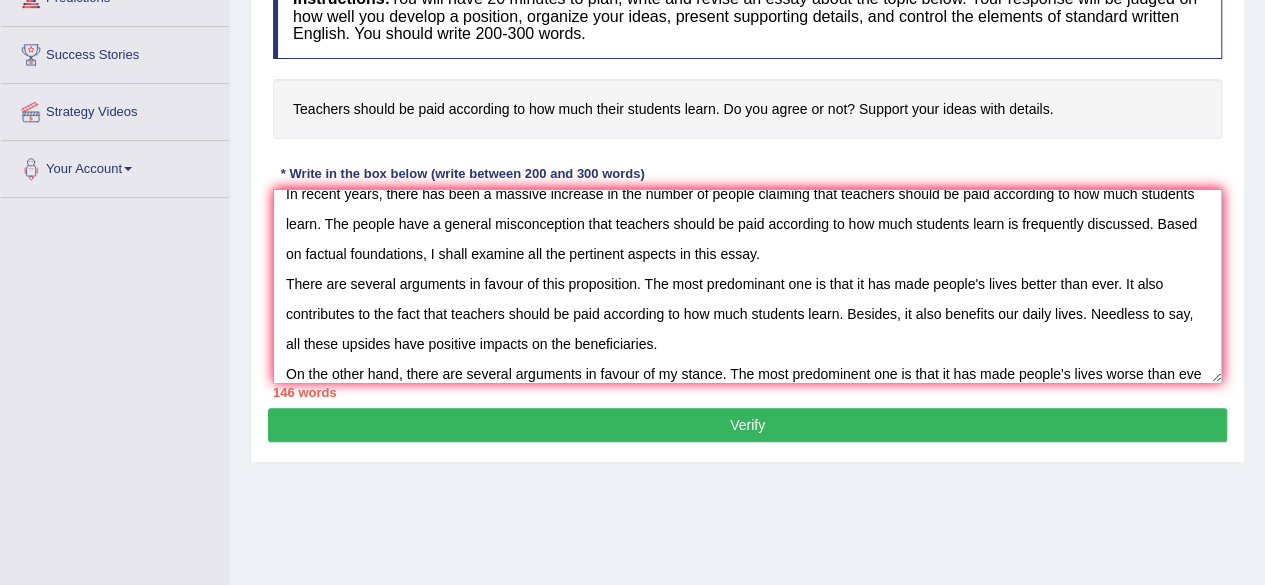 scroll, scrollTop: 47, scrollLeft: 0, axis: vertical 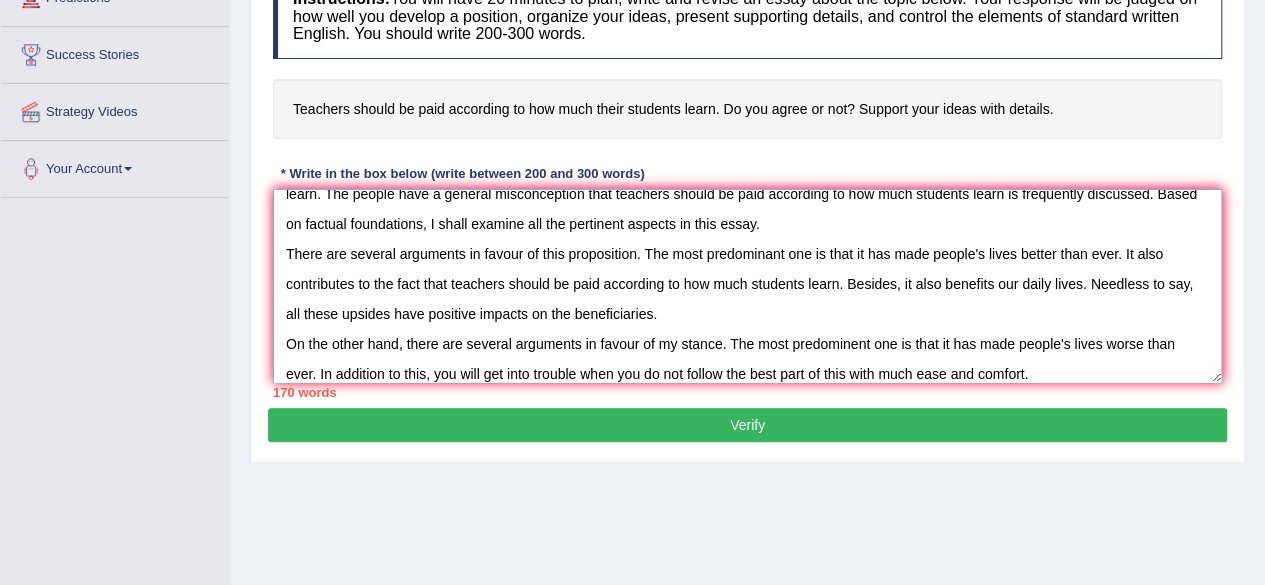 click on "In recent years, there has been a massive increase in the number of people claiming that teachers should be paid according to how much students learn. The people have a general misconception that teachers should be paid according to how much students learn is frequently discussed. Based on factual foundations, I shall examine all the pertinent aspects in this essay.
There are several arguments in favour of this proposition. The most predominant one is that it has made people's lives better than ever. It also contributes to the fact that teachers should be paid according to how much students learn. Besides, it also benefits our daily lives. Needless to say, all these upsides have positive impacts on the beneficiaries.
On the other hand, there are several arguments in favour of my stance. The most predominent one is that it has made people's lives worse than ever. In addition to this, you will get into trouble when you do not follow the best part of this with much ease and comfort." at bounding box center (747, 286) 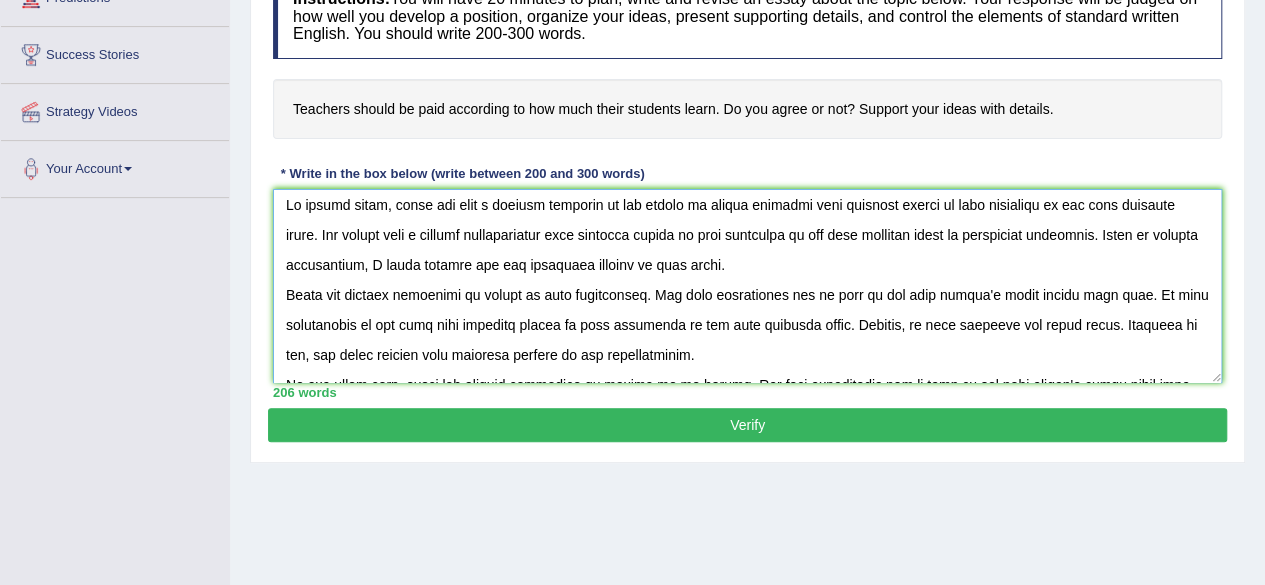 scroll, scrollTop: 0, scrollLeft: 0, axis: both 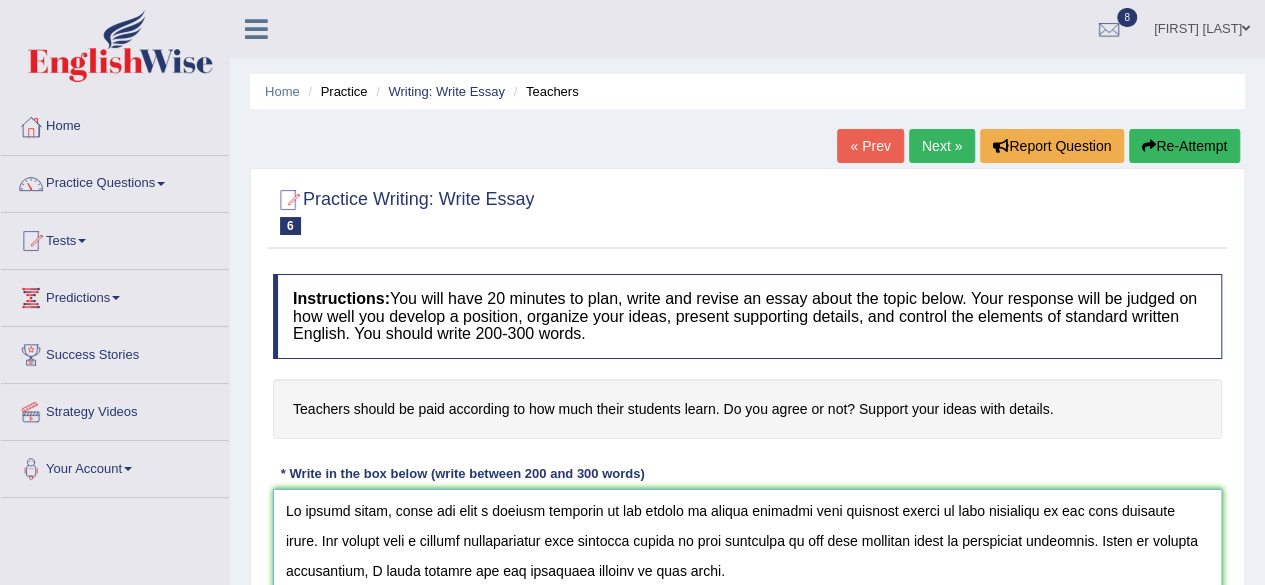 drag, startPoint x: 840, startPoint y: 512, endPoint x: 316, endPoint y: 527, distance: 524.21466 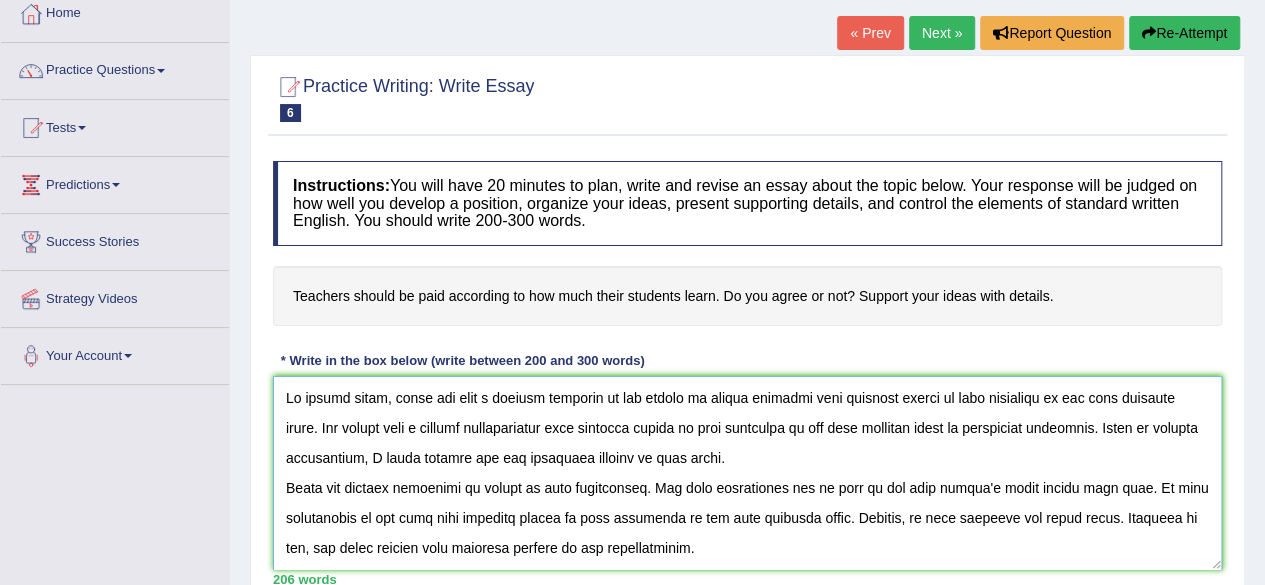 scroll, scrollTop: 300, scrollLeft: 0, axis: vertical 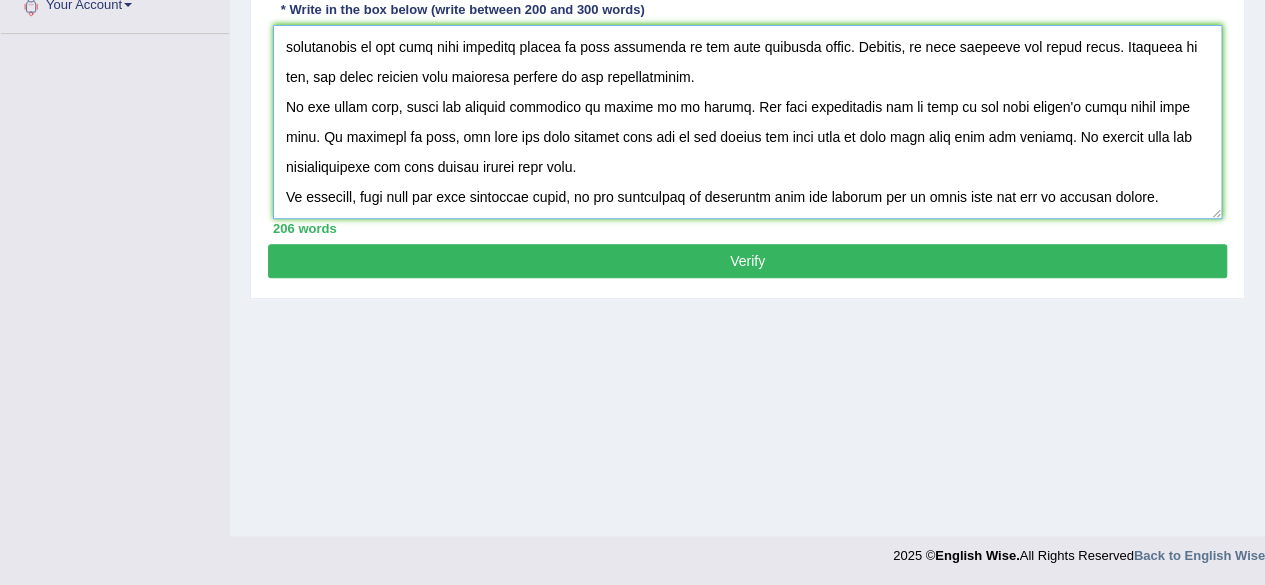 click at bounding box center (747, 122) 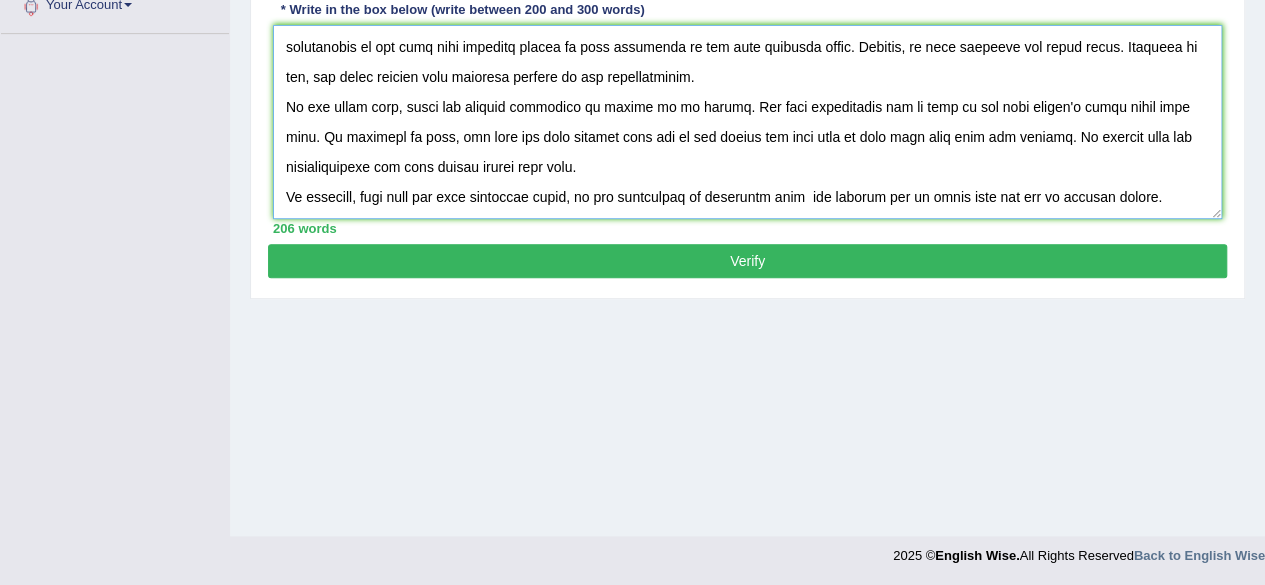 paste on "teachers should be paid according to how much students learn" 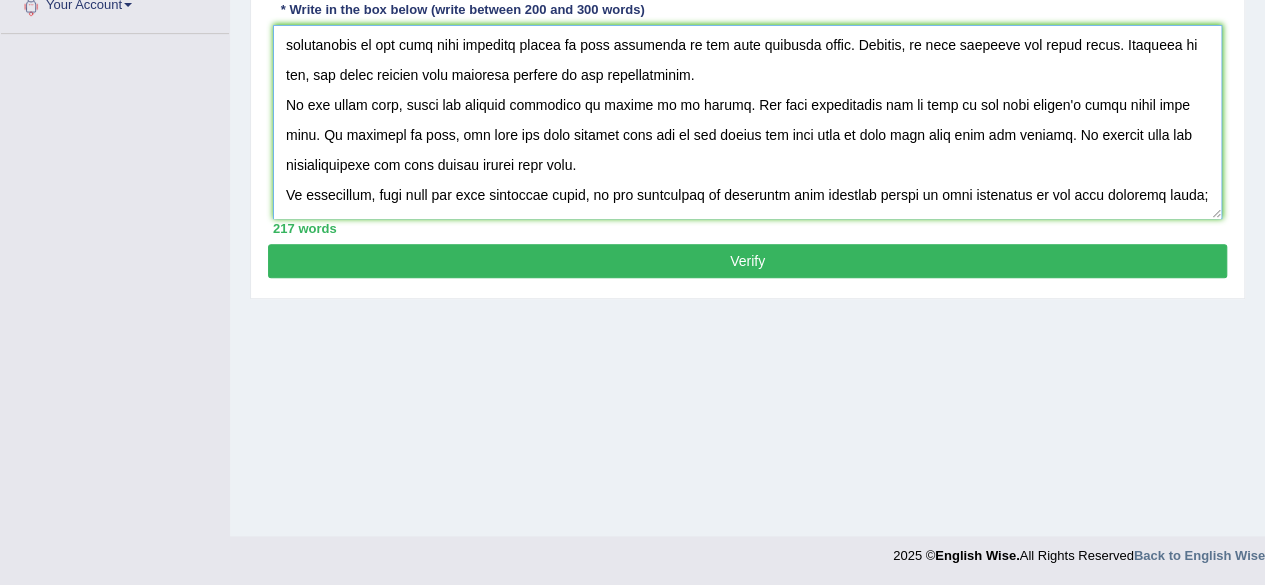 scroll, scrollTop: 0, scrollLeft: 0, axis: both 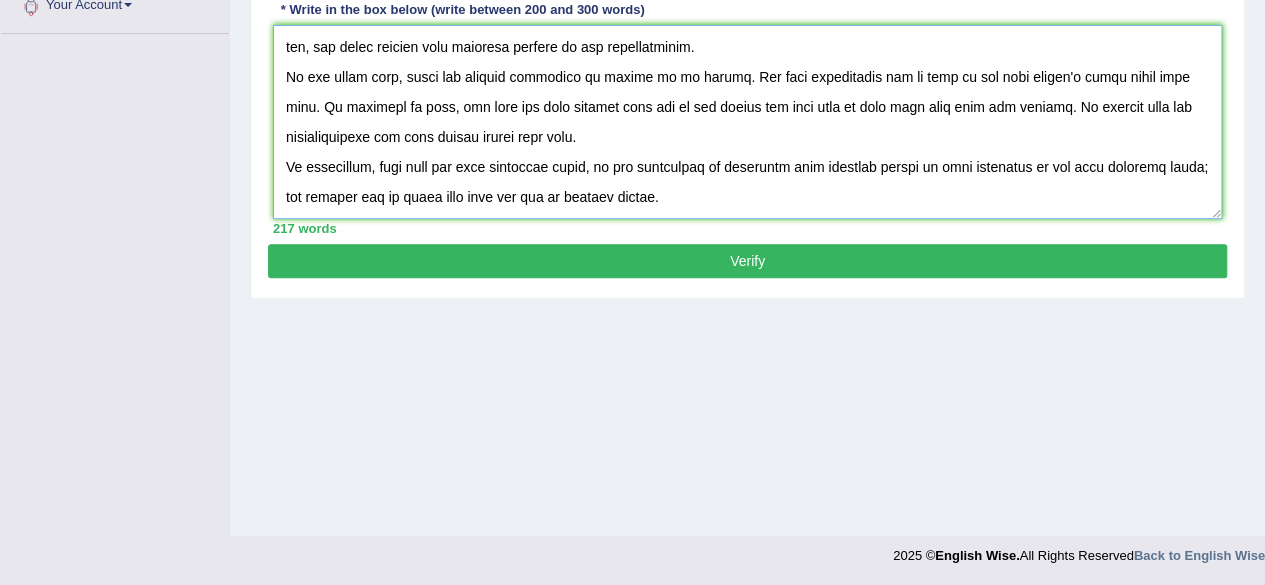 type on "In recent years, there has been a massive increase in the number of people claiming that teachers should be paid according to how much students learn. The people have a general misconception that teachers should be paid according to how much students learn is frequently discussed. Based on factual foundations, I shall examine all the pertinent aspects in this essay.
There are several arguments in favour of this proposition. The most predominant one is that it has made people's lives better than ever. It also contributes to the fact that teachers should be paid according to how much students learn. Besides, it also benefits our daily lives. Needless to say, all these upsides have positive impacts on the beneficiaries.
On the other hand, there are several arguments in favour of my stance. The most predominant one is that it has made people's lives worse than ever. In addition to this, you will get into trouble when you do not follow the best part of this with much ease and comfort. It follows that its unders..." 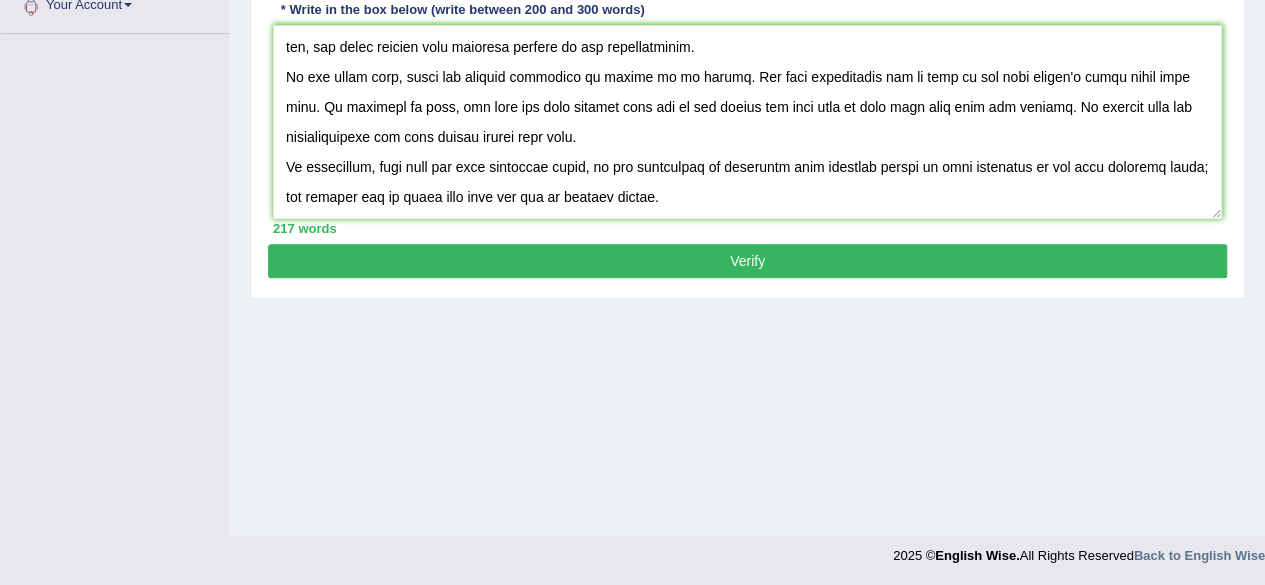 click on "Verify" at bounding box center (747, 261) 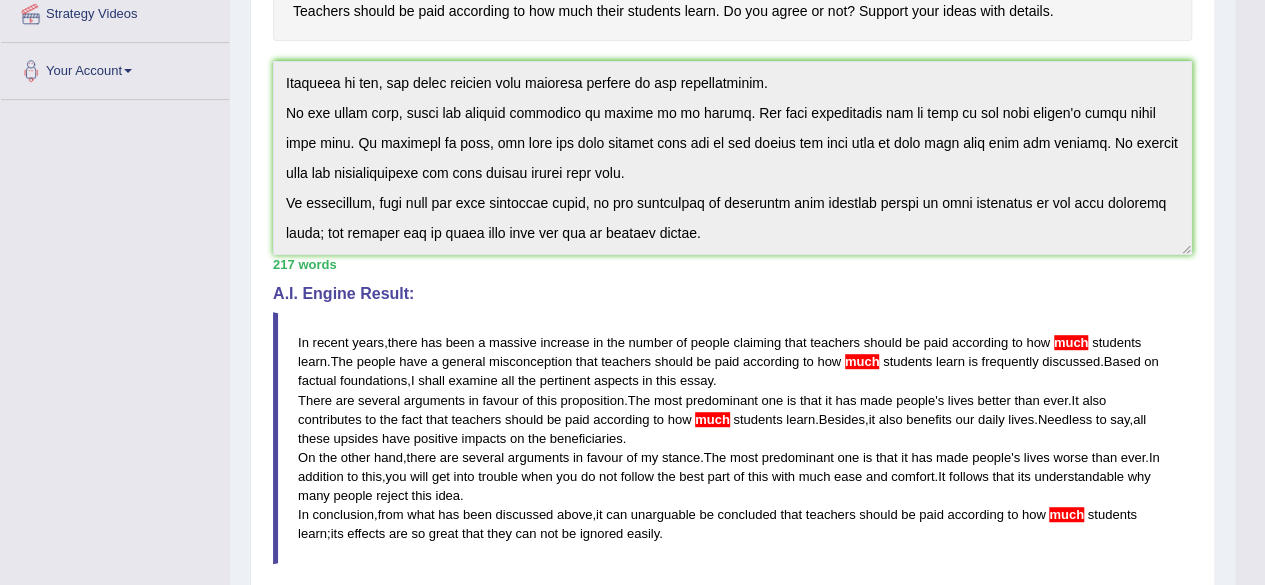 scroll, scrollTop: 251, scrollLeft: 0, axis: vertical 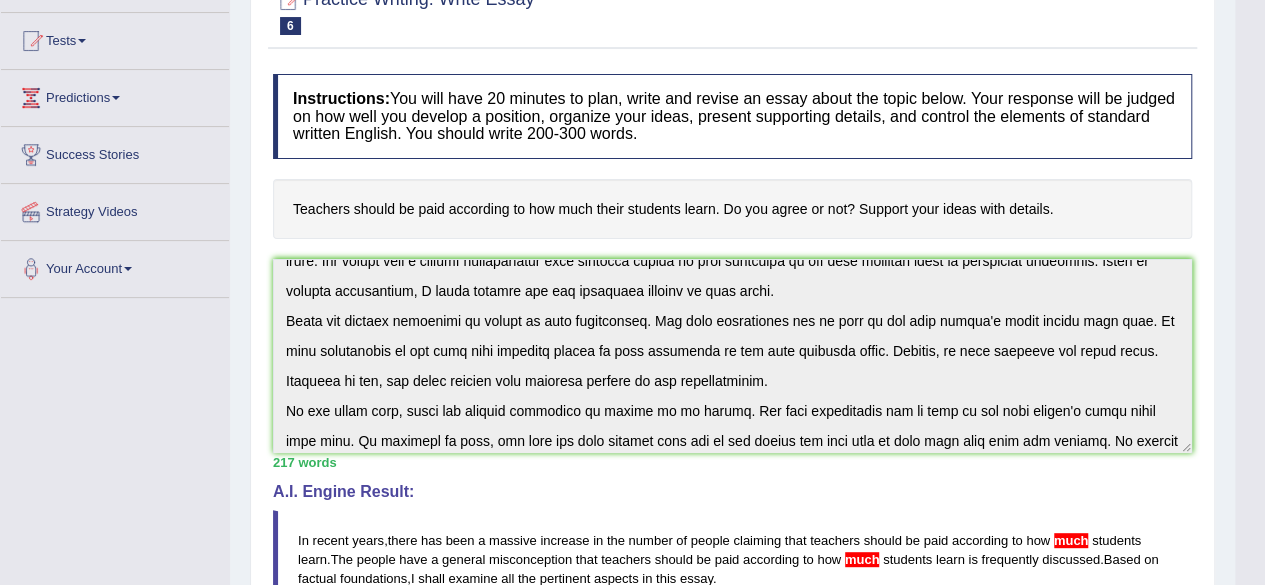 click on "Instructions:  You will have 20 minutes to plan, write and revise an essay about the topic below. Your response will be judged on how well you develop a position, organize your ideas, present supporting details, and control the elements of standard written English. You should write 200-300 words.
Teachers should be paid according to how much their students learn. Do you agree or not? Support your ideas with details. * Write in the box below (write between 200 and 300 words) 217 words Written Keywords:  teachers  paid  according  students  learn  not  idea  based  teachers  students A.I. Engine Result: In   recent   years ,  there   has   been   a   massive   increase   in   the   number   of   people   claiming   that   teachers   should   be   paid   according   to   how   much   students   learn .  The   people   have   a   general   misconception   that   teachers   should   be   paid   according   to   how   much   students   learn   is   frequently   discussed .  Based   on   factual   ,  I" at bounding box center [732, 509] 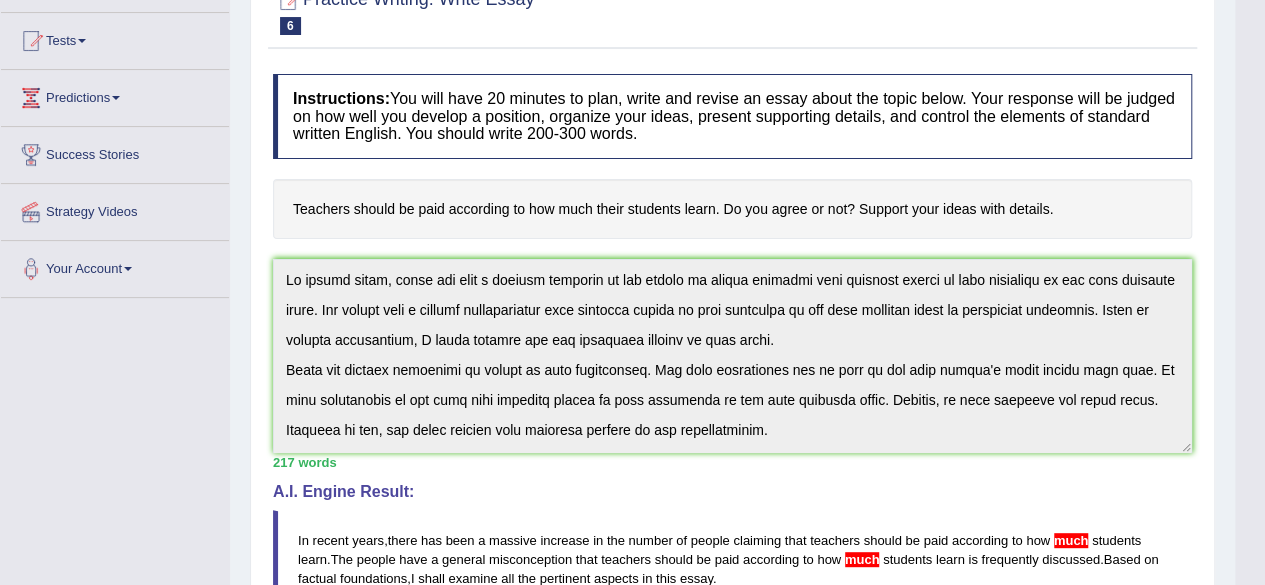 scroll, scrollTop: 0, scrollLeft: 0, axis: both 